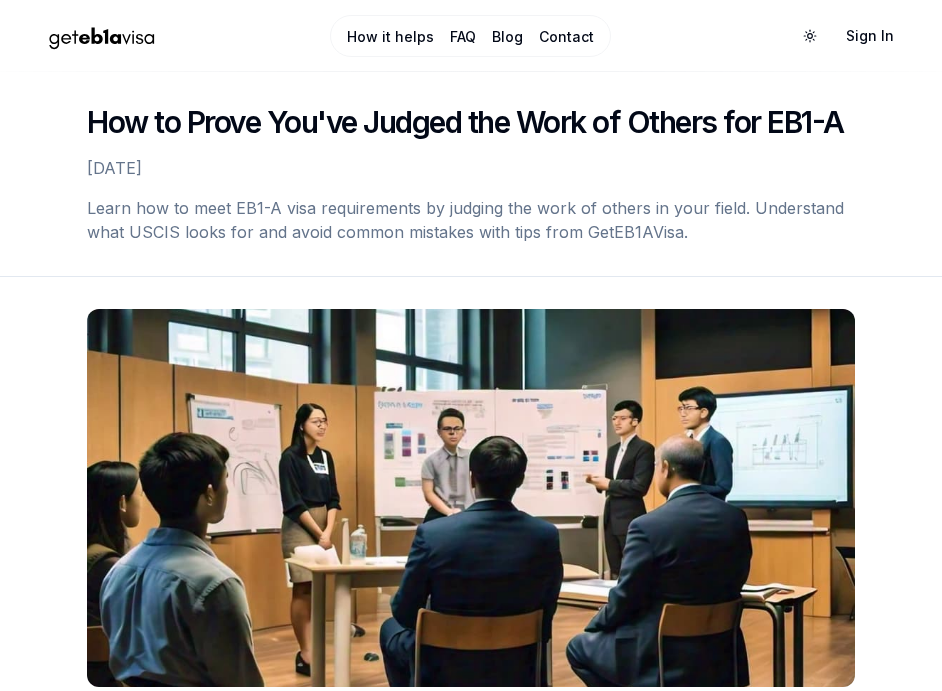scroll, scrollTop: 0, scrollLeft: 0, axis: both 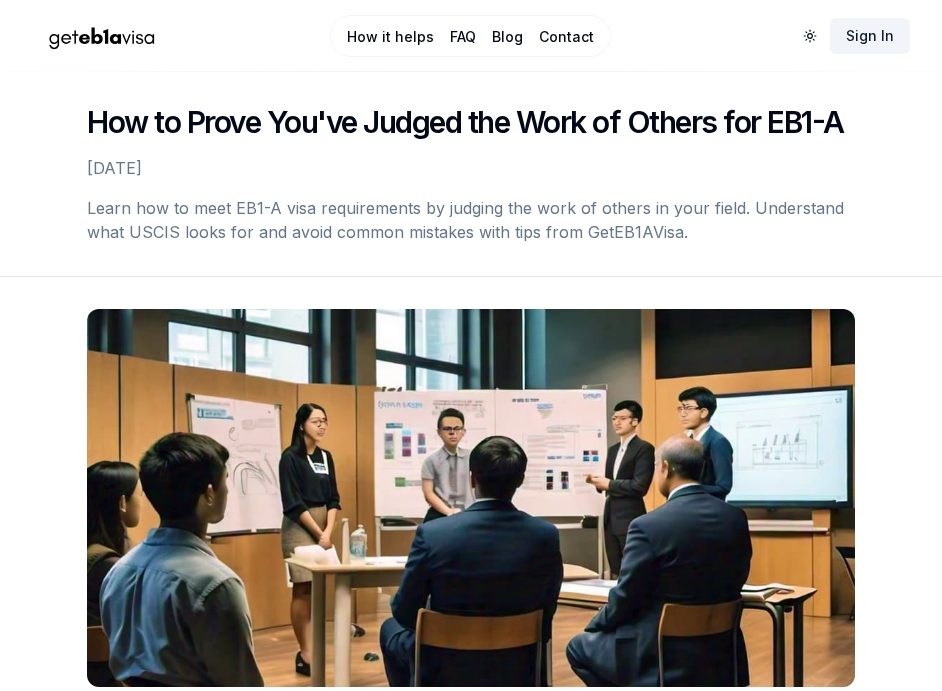 click on "Sign In" at bounding box center [870, 36] 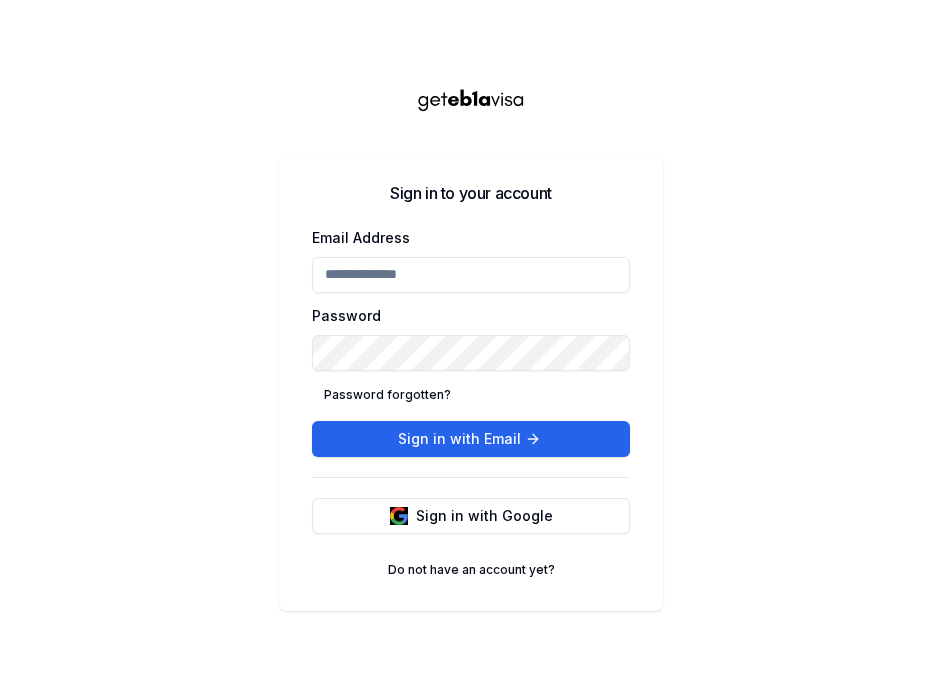 scroll, scrollTop: 0, scrollLeft: 0, axis: both 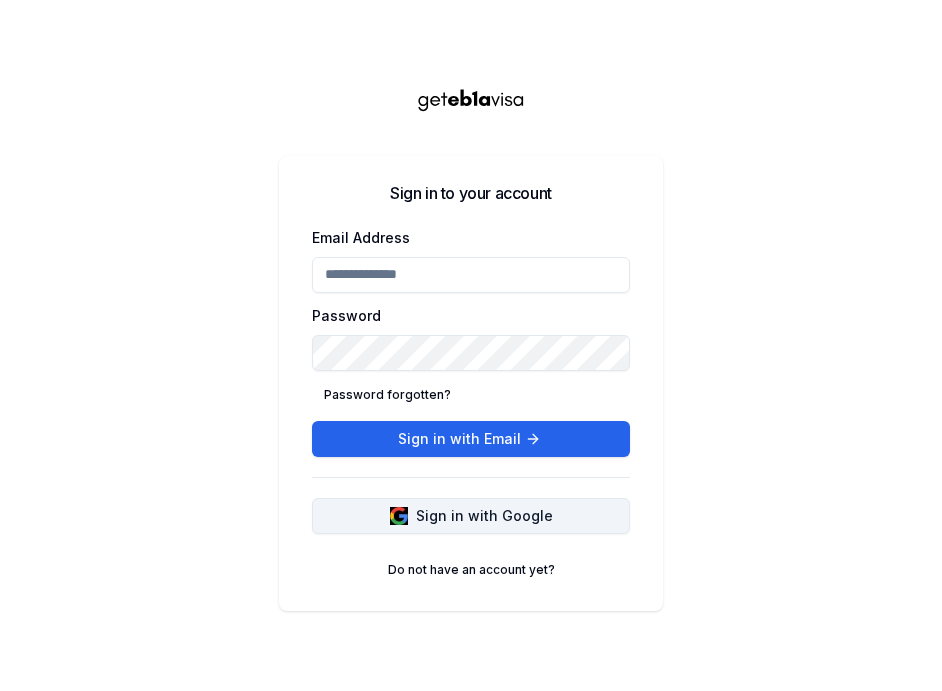 click at bounding box center (399, 516) 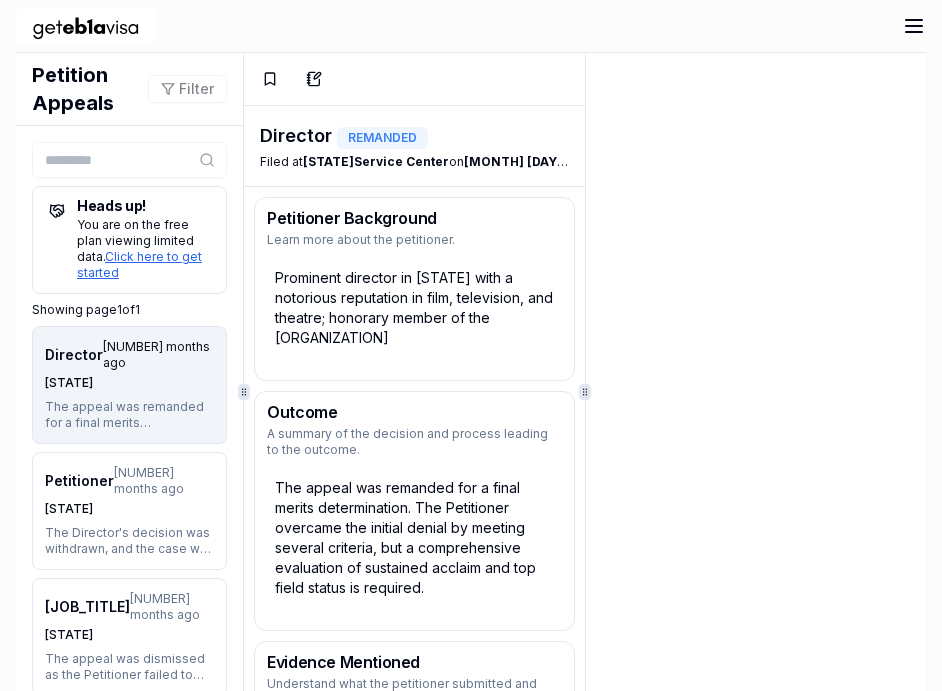 scroll, scrollTop: 0, scrollLeft: 0, axis: both 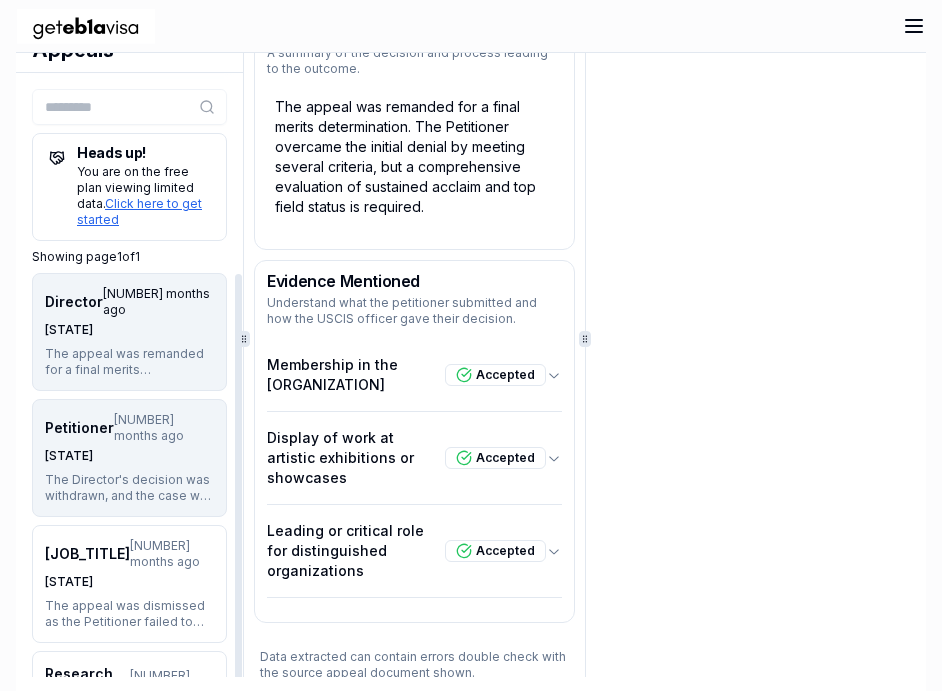 click on "The Director's decision was withdrawn, and the case was remanded for a new decision. The Petitioner successfully demonstrated that they met at least three of the required criteria, prompting further r" at bounding box center [129, 488] 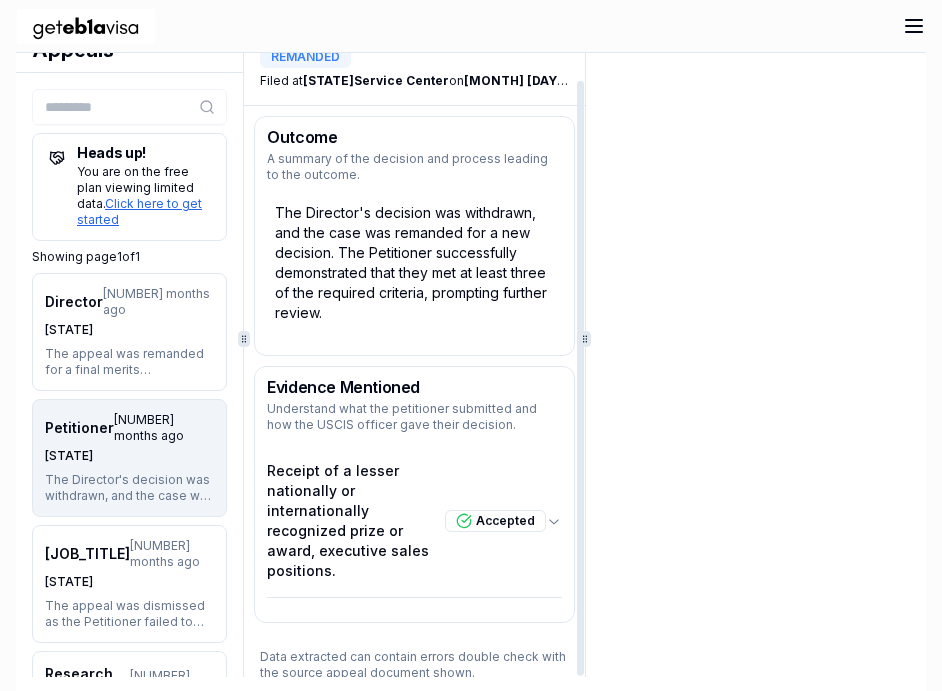 click on "The Director's decision was withdrawn, and the case was remanded for a new decision. The Petitioner successfully demonstrated that they met at least three of the required criteria, prompting further review." at bounding box center (414, 263) 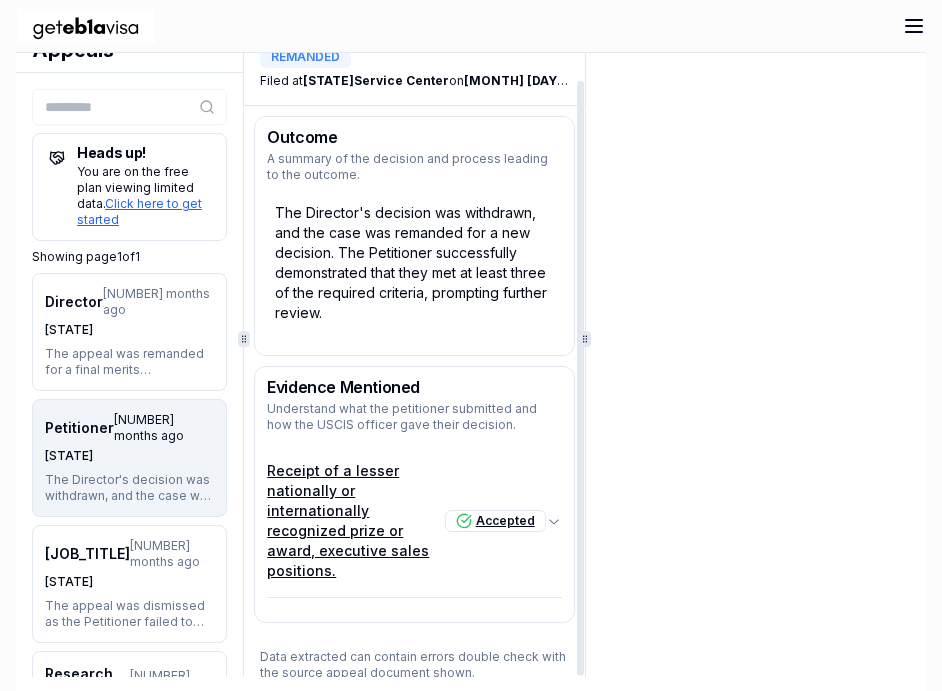 click on "Receipt of a lesser nationally or internationally recognized prize or award, executive sales positions." at bounding box center [355, 521] 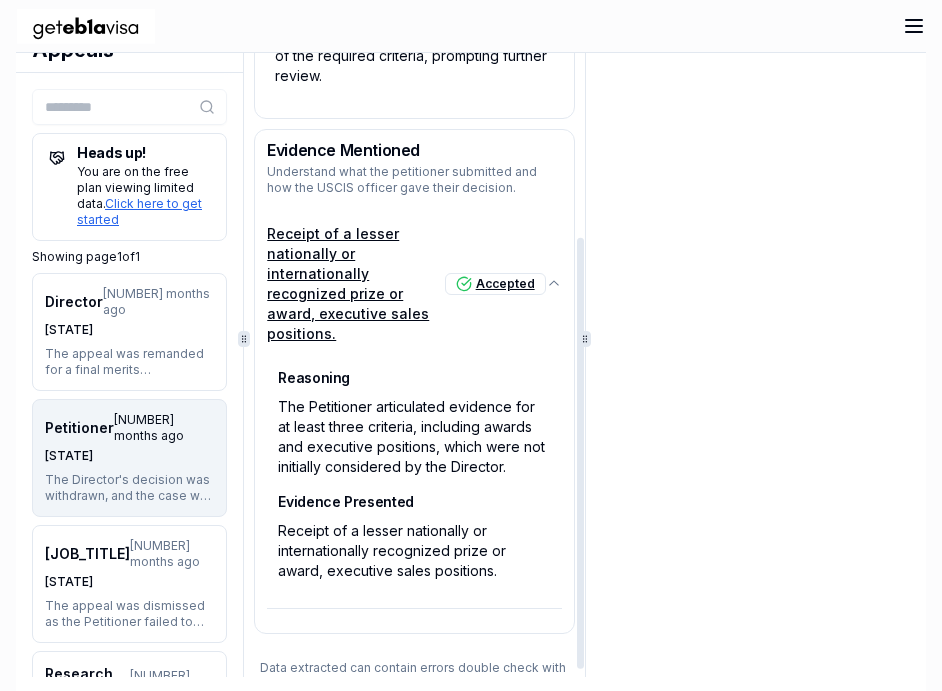 scroll, scrollTop: 276, scrollLeft: 0, axis: vertical 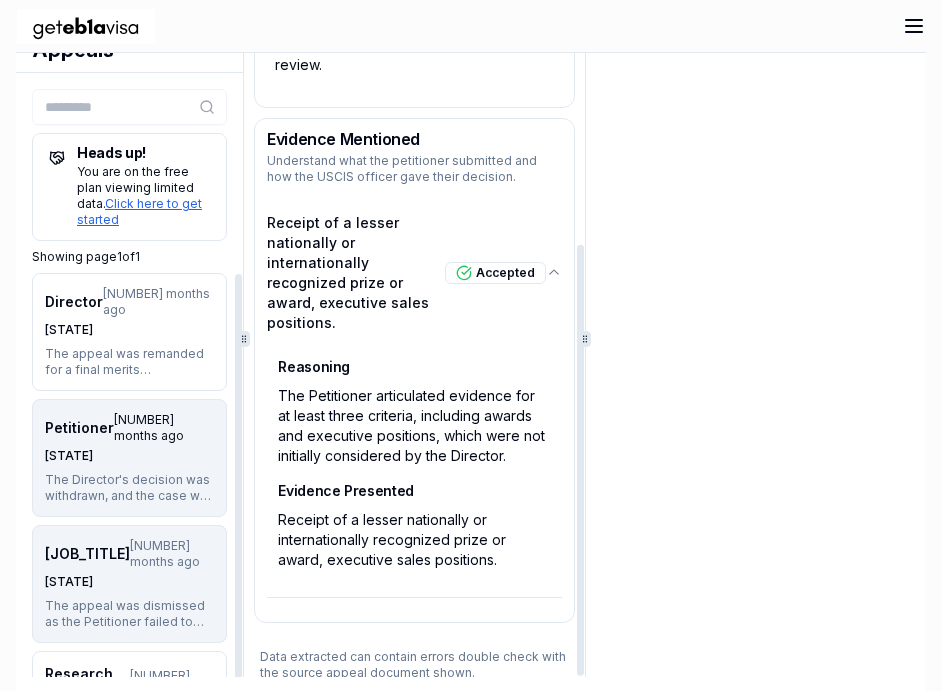 click on "[STATE]" at bounding box center (129, 582) 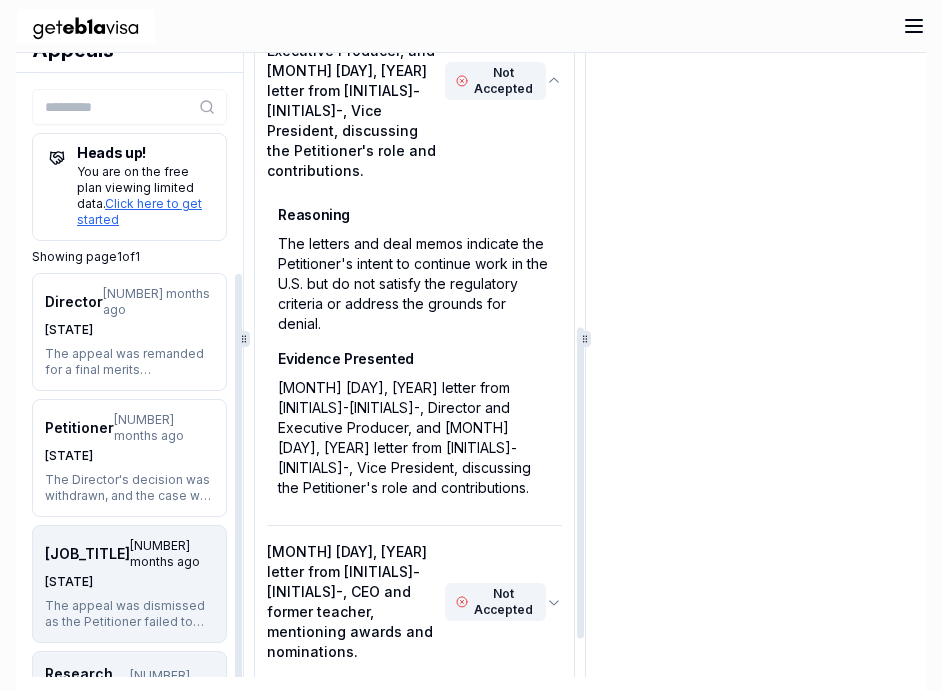click on "[NUMBER] months ago" at bounding box center (172, 684) 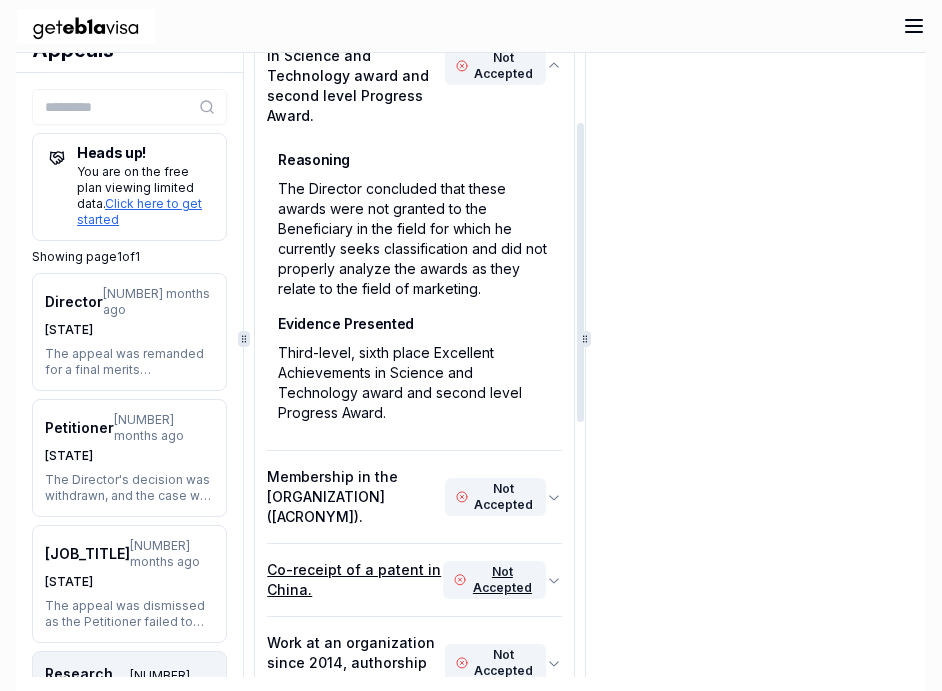scroll, scrollTop: 675, scrollLeft: 0, axis: vertical 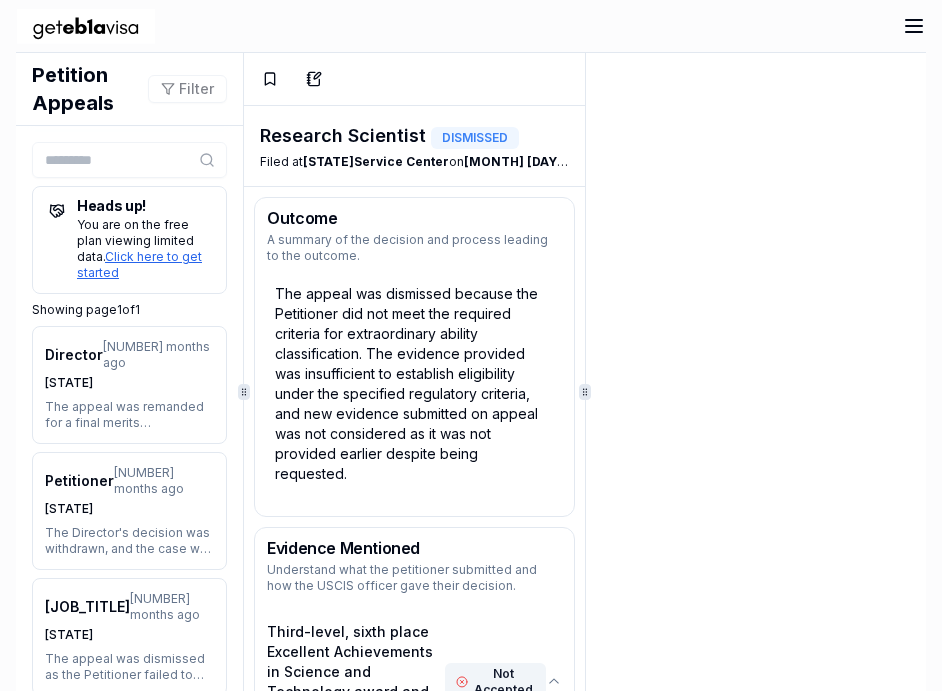 click on "Petition Appeals Opportunities EB1-A Awards Saved Appeals Analytics Account Feedback s [FIRST] [LAST] [EMAIL] Petition Appeals Filter Heads up! You are on the free plan viewing limited data. Click here to get started Showing page 1 of 1 Director [NUMBER] months ago [STATE] The appeal was remanded for a final merits determination. The Petitioner overcame the initial denial by meeting several criteria, but a comprehensive evaluation of sustained acclaim and top field stat Petitioner [NUMBER] months ago [STATE] The Director's decision was withdrawn, and the case was remanded for a new decision. The Petitioner successfully demonstrated that they met at least three of the required criteria, prompting further r Producer [NUMBER] months ago [STATE] The appeal was dismissed as the Petitioner failed to present new facts or demonstrate any legal or factual errors in the previous decision. The evidence provided did not meet the necessary regulatory Research Scientist [NUMBER] months ago [STATE] Petitioner [NUMBER] months ago [STATE]" at bounding box center (471, 345) 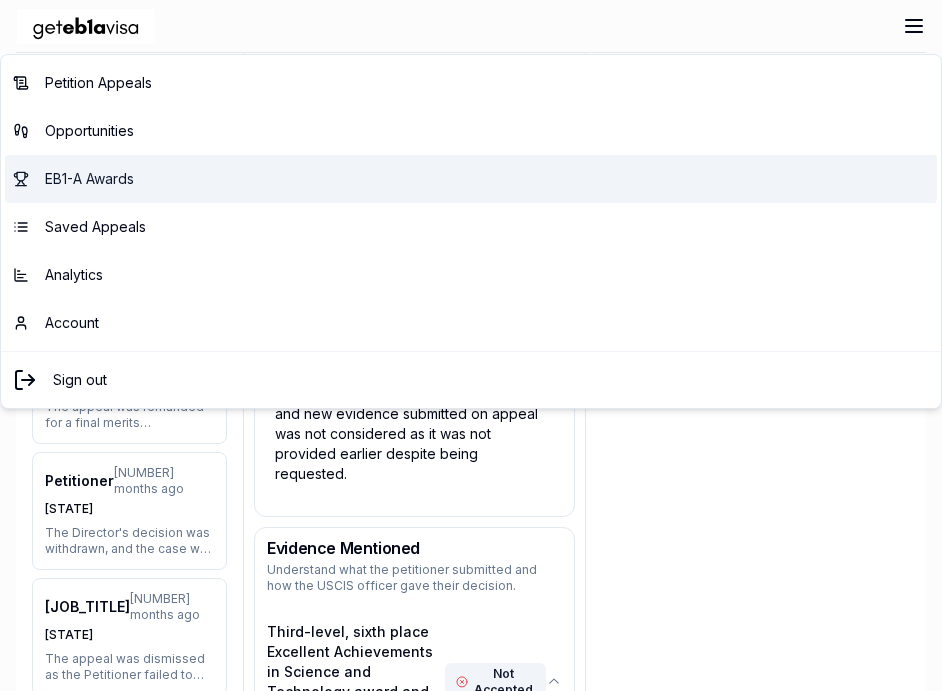 click on "EB1-A Awards" at bounding box center [89, 179] 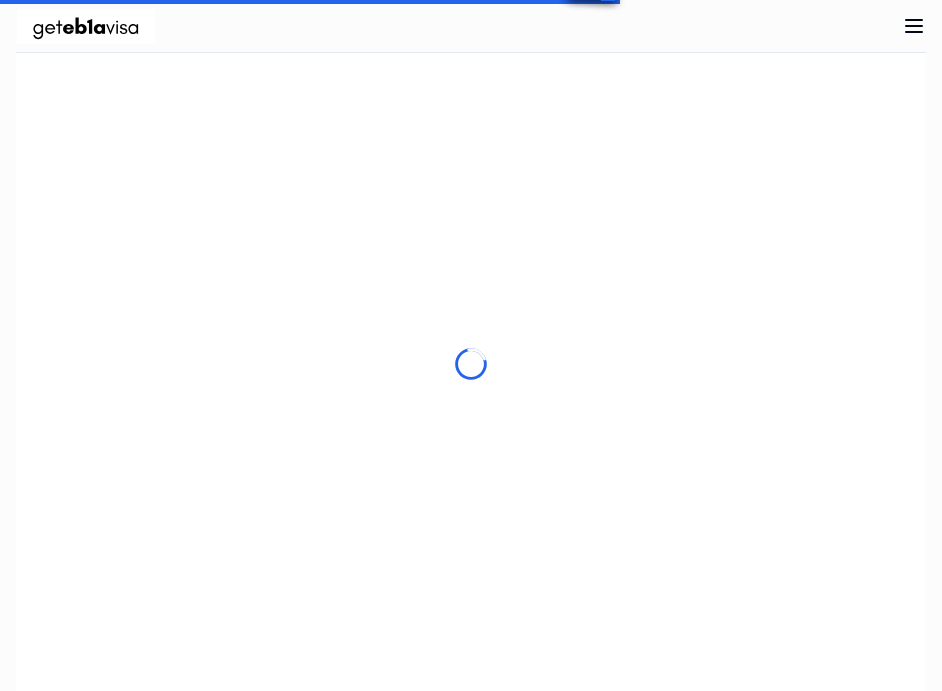 scroll, scrollTop: 0, scrollLeft: 0, axis: both 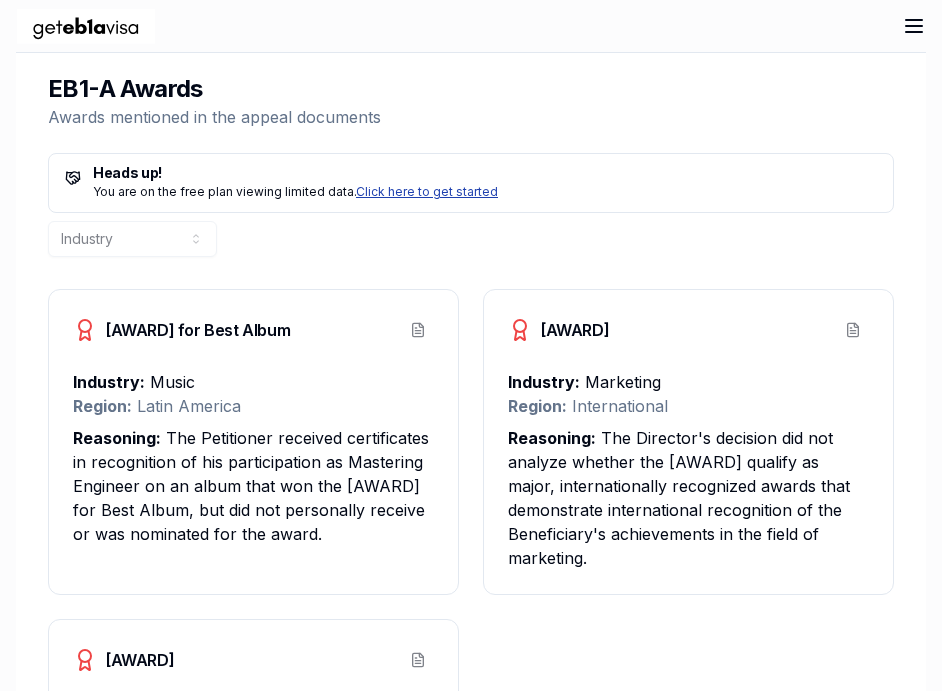 click on "Click here to get started" at bounding box center [427, 191] 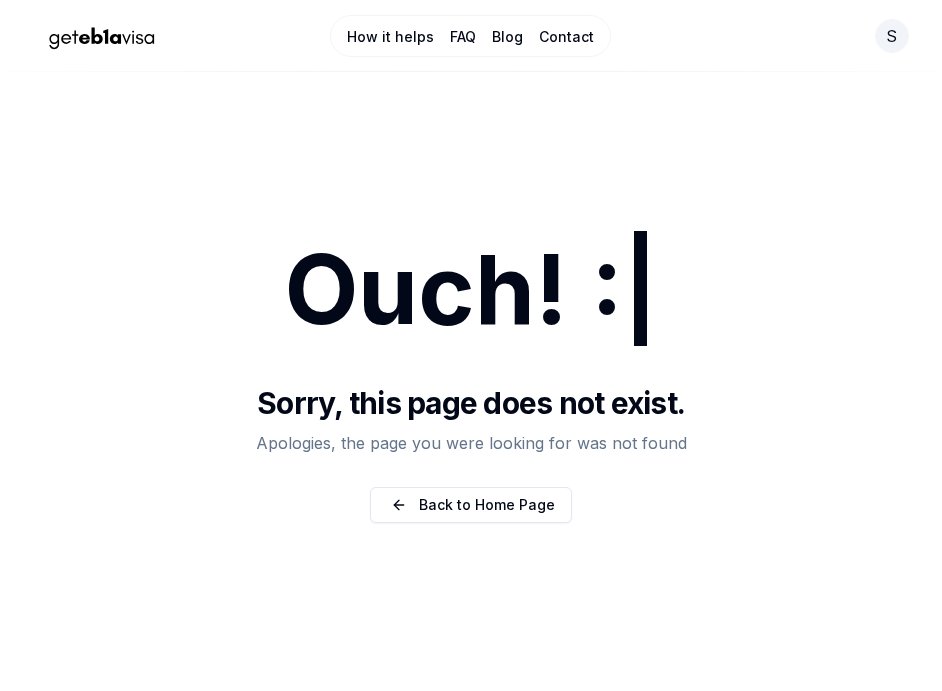 scroll, scrollTop: 0, scrollLeft: 0, axis: both 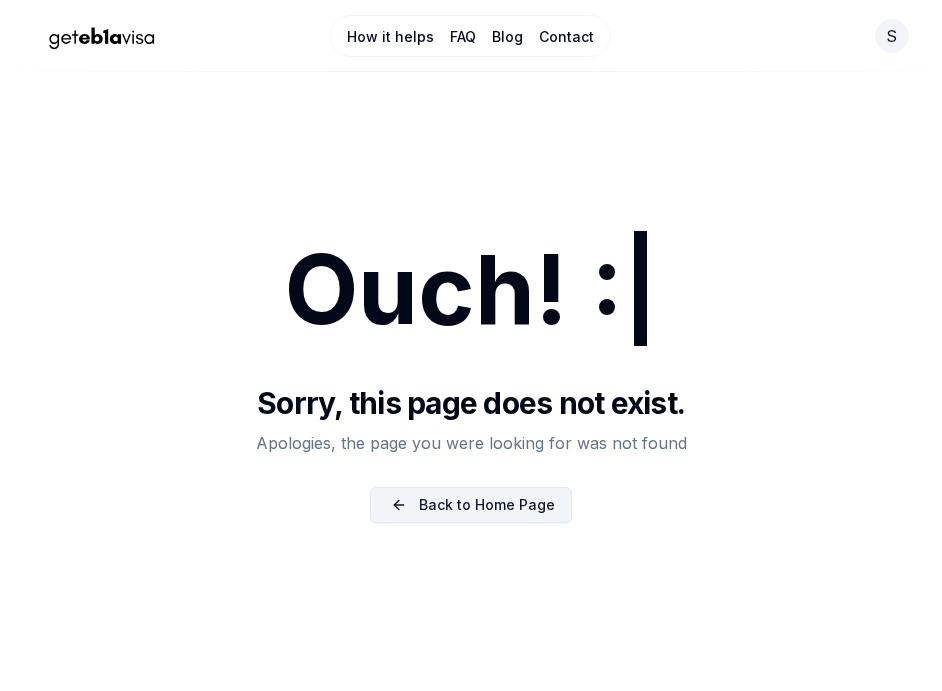 click on "Back to Home Page" at bounding box center (471, 505) 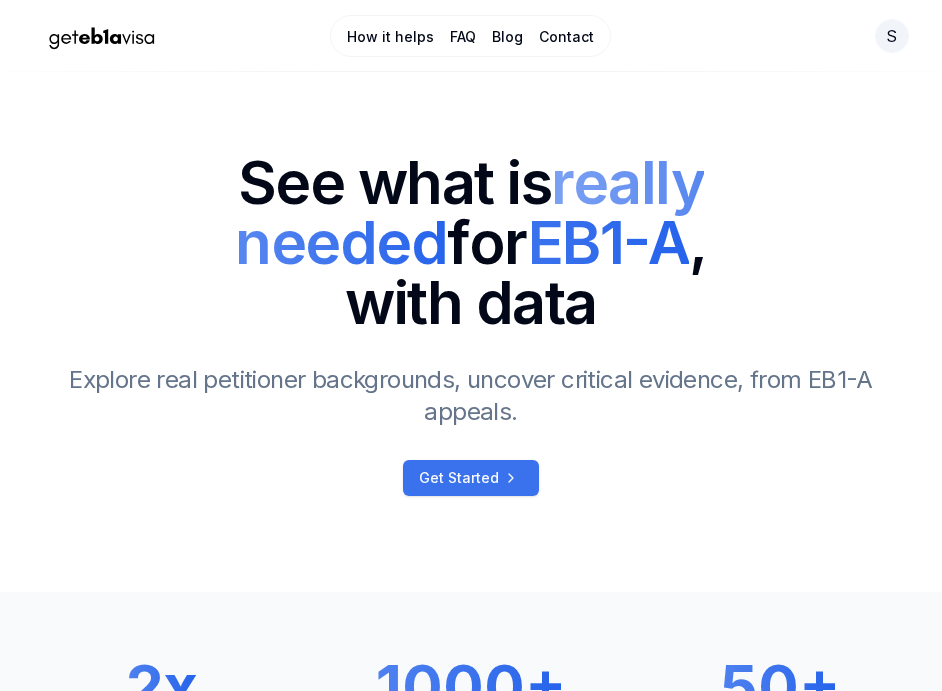 scroll, scrollTop: 0, scrollLeft: 0, axis: both 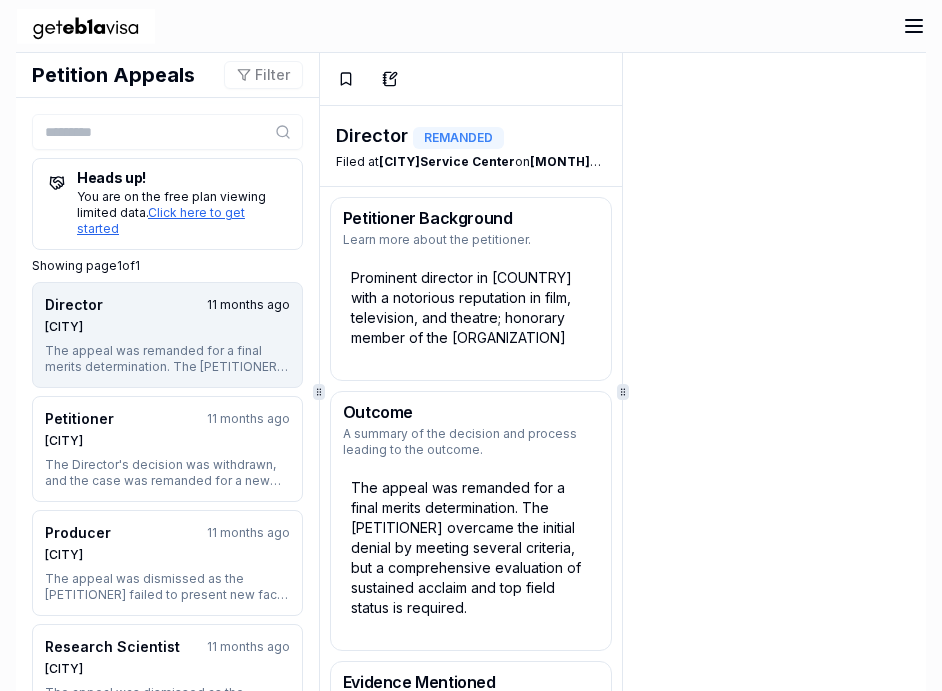click on "Showing page  1  of  1   Director 11 months ago [CITY] The appeal was remanded for a final merits determination. The [PETITIONER] overcame the initial denial by meeting several criteria, but a comprehensive evaluation of sustained acclaim and top field stat [PETITIONER] 11 months ago [CITY] The Director's decision was withdrawn, and the case was remanded for a new decision. The [PETITIONER] successfully demonstrated that they met at least three of the required criteria, prompting further r Producer 11 months ago [CITY] Research Scientist 11 months ago [CITY] [PETITIONER] 11 months ago [CITY] Bookmark Add Note Director   REMANDED Filed at  [CITY]  Service Center" at bounding box center (471, 345) 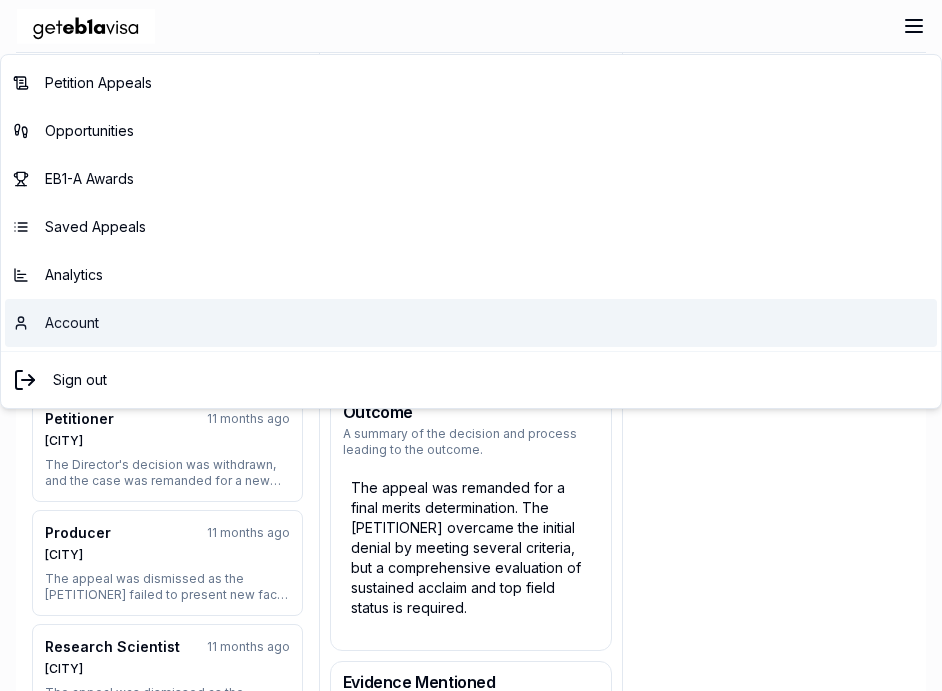 click on "Account" at bounding box center (72, 323) 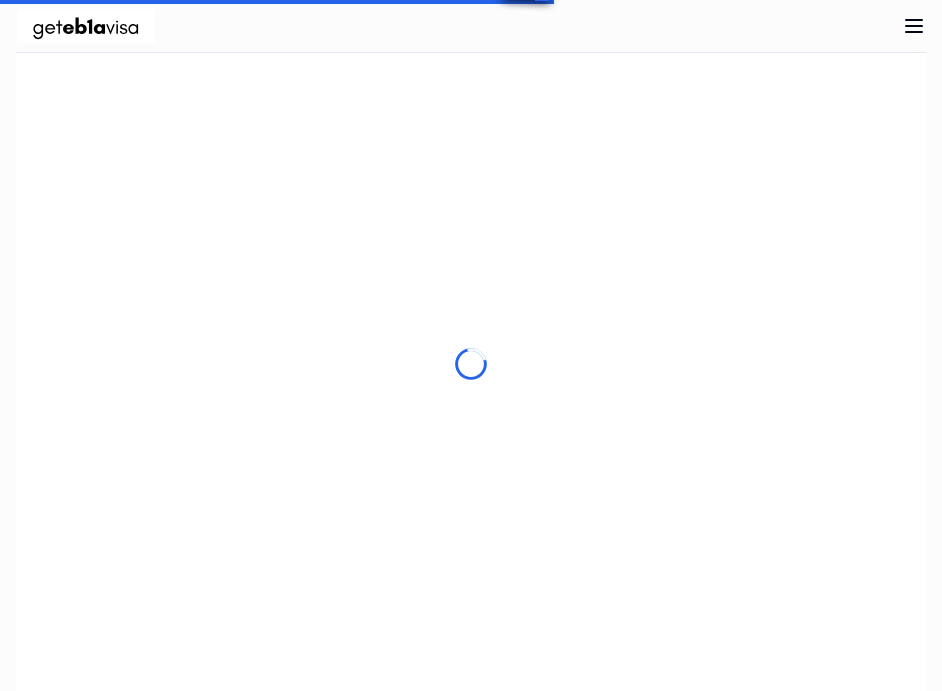 scroll, scrollTop: 0, scrollLeft: 0, axis: both 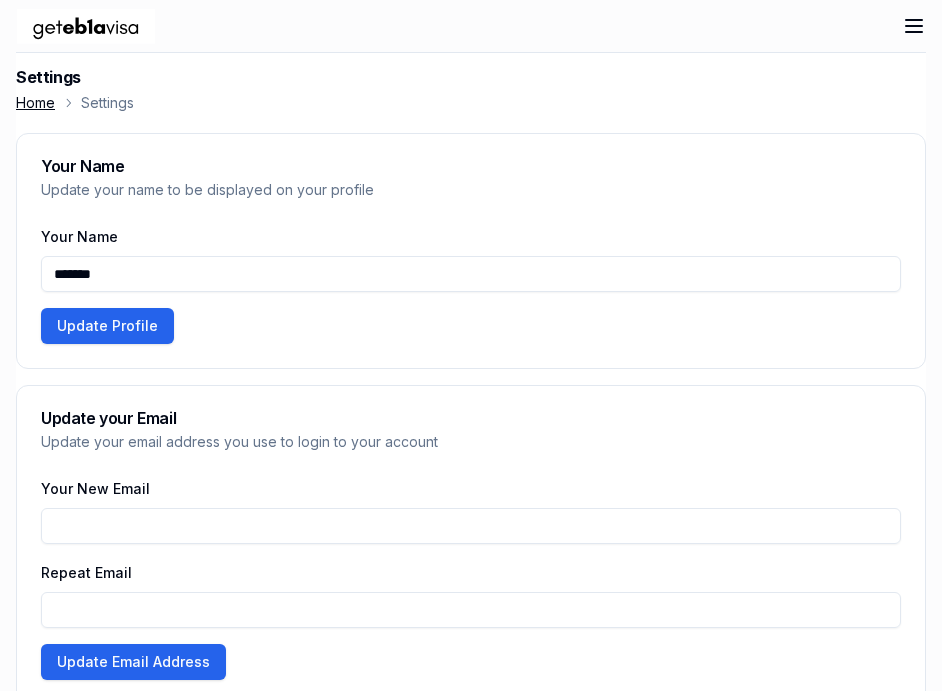 click on "Home" at bounding box center [35, 103] 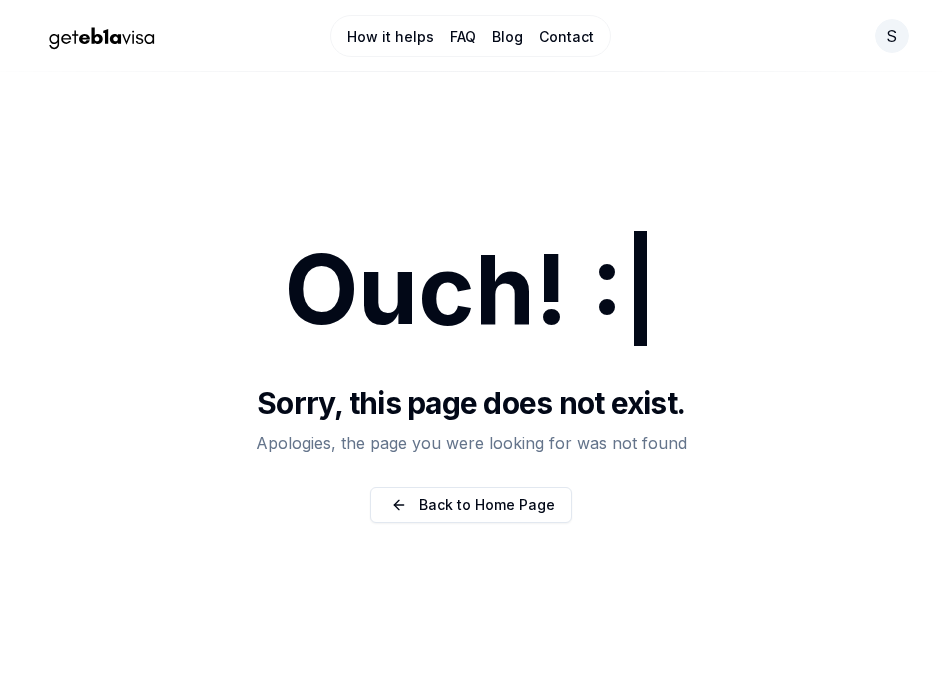 scroll, scrollTop: 0, scrollLeft: 0, axis: both 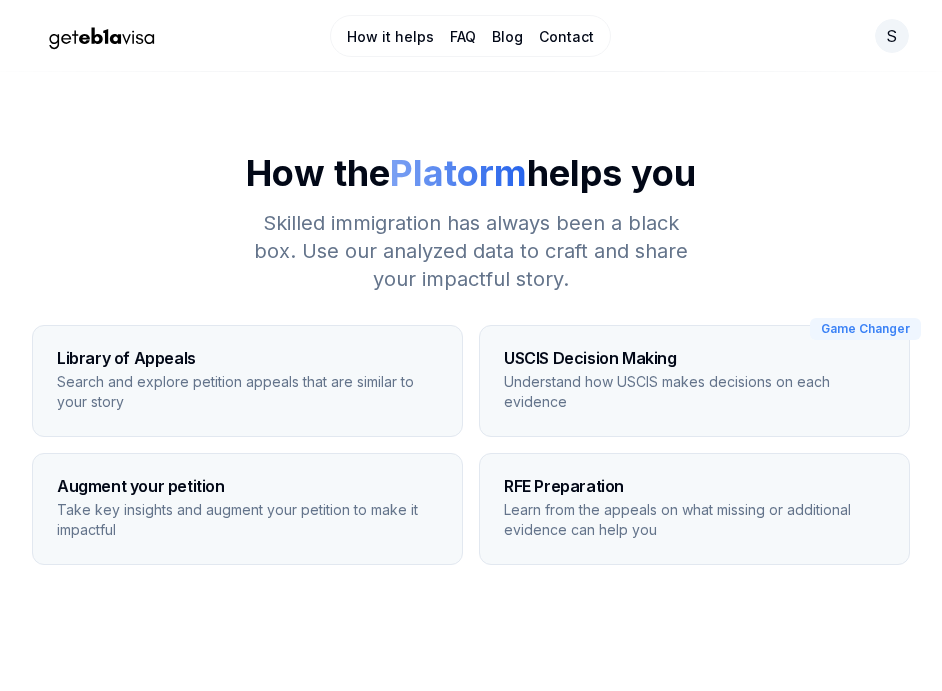 click on "Understand how USCIS makes decisions on each evidence" at bounding box center (694, 392) 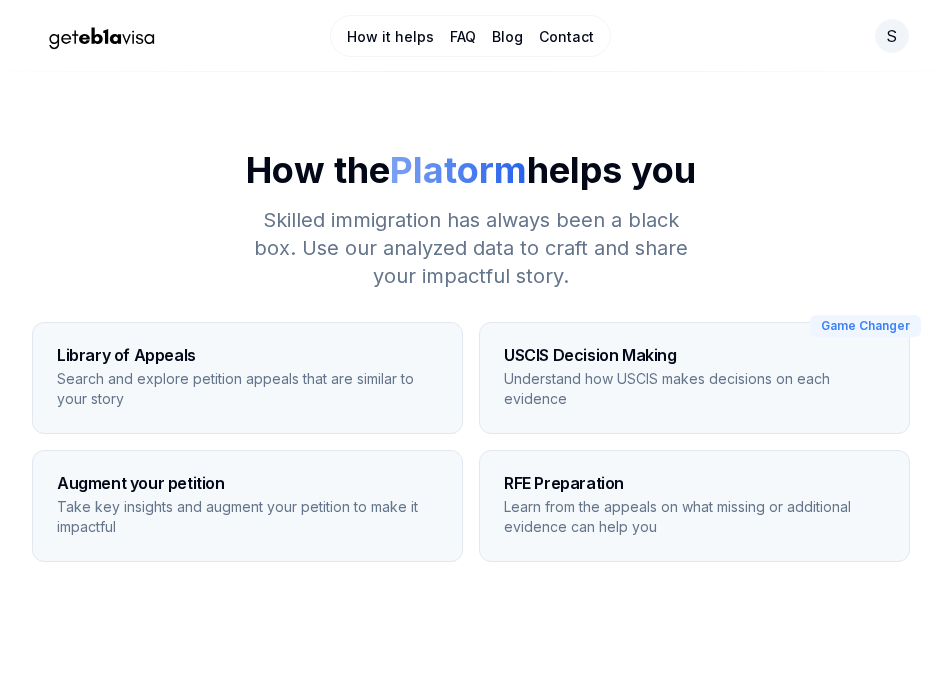 scroll, scrollTop: 0, scrollLeft: 0, axis: both 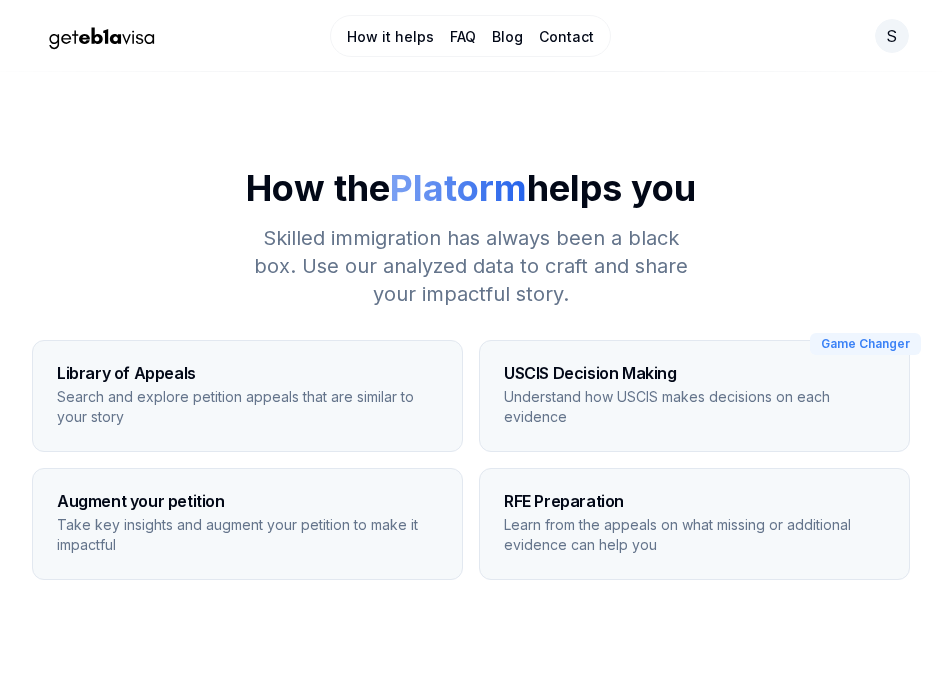click on "Blog" at bounding box center (507, 37) 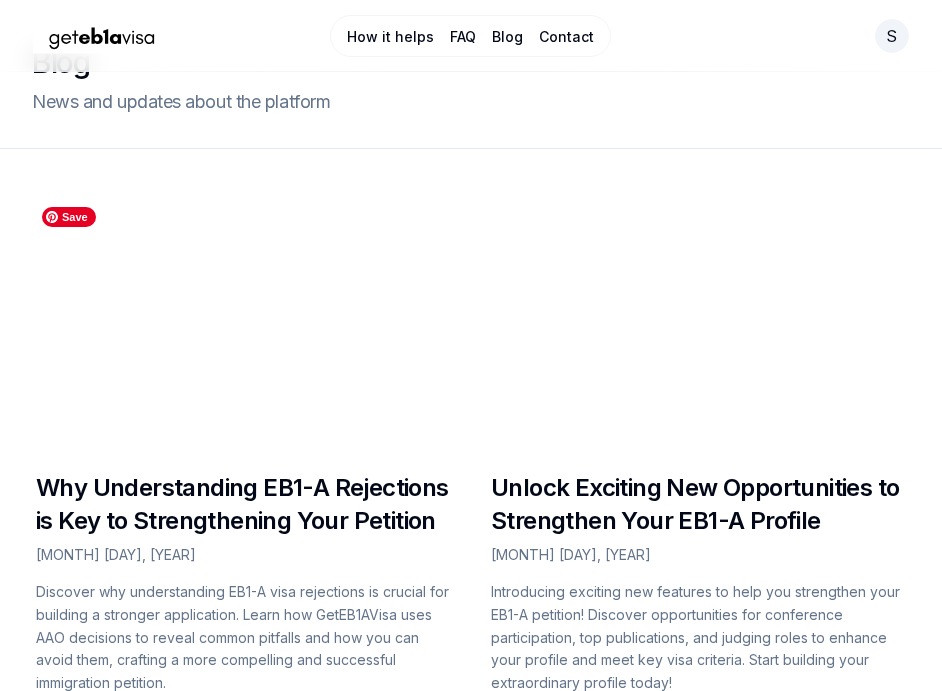 scroll, scrollTop: 0, scrollLeft: 0, axis: both 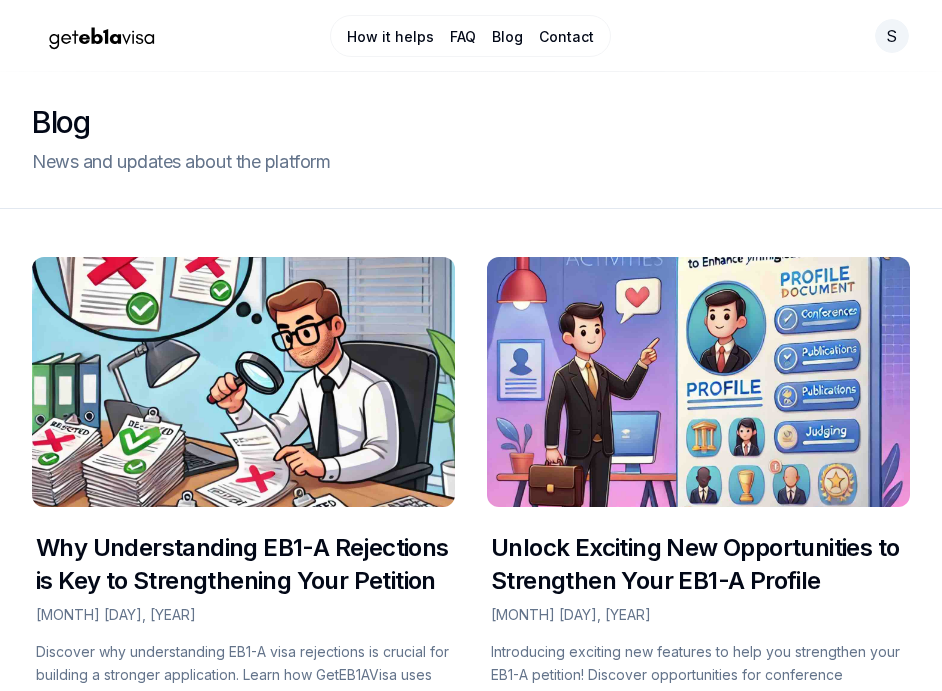 click on "Contact" at bounding box center [566, 37] 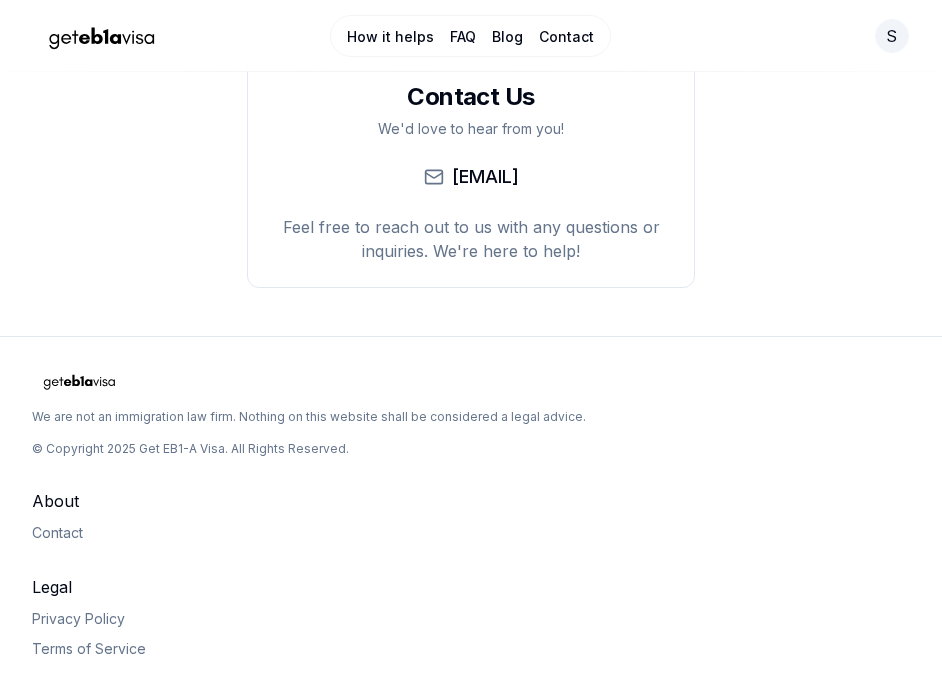 scroll, scrollTop: 0, scrollLeft: 0, axis: both 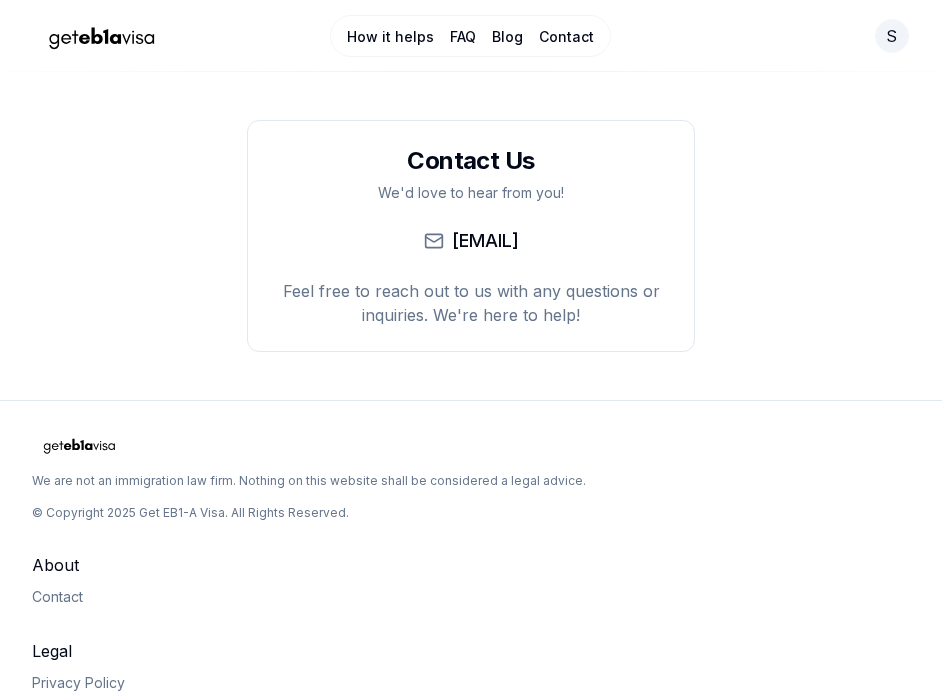 click on "Contact Us We'd love to hear from you! team@geteb1avisa.com Feel free to reach out to us with any questions or inquiries. We're here to help!" at bounding box center [471, 236] 